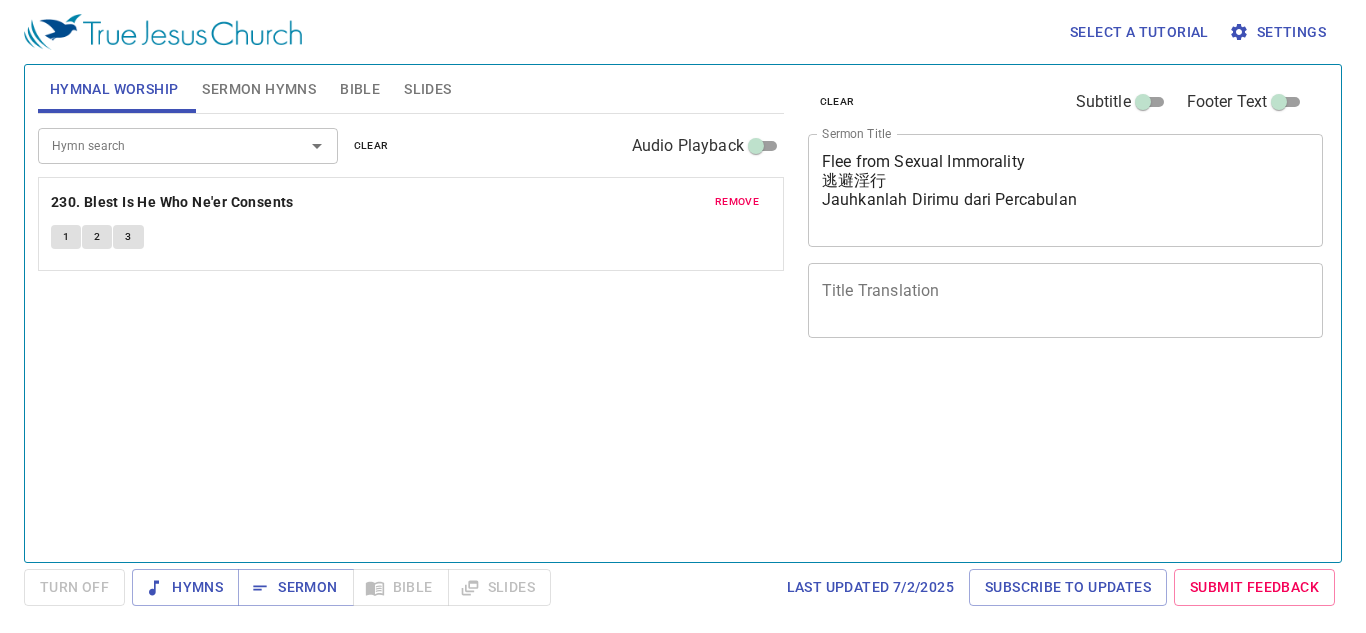 scroll, scrollTop: 0, scrollLeft: 0, axis: both 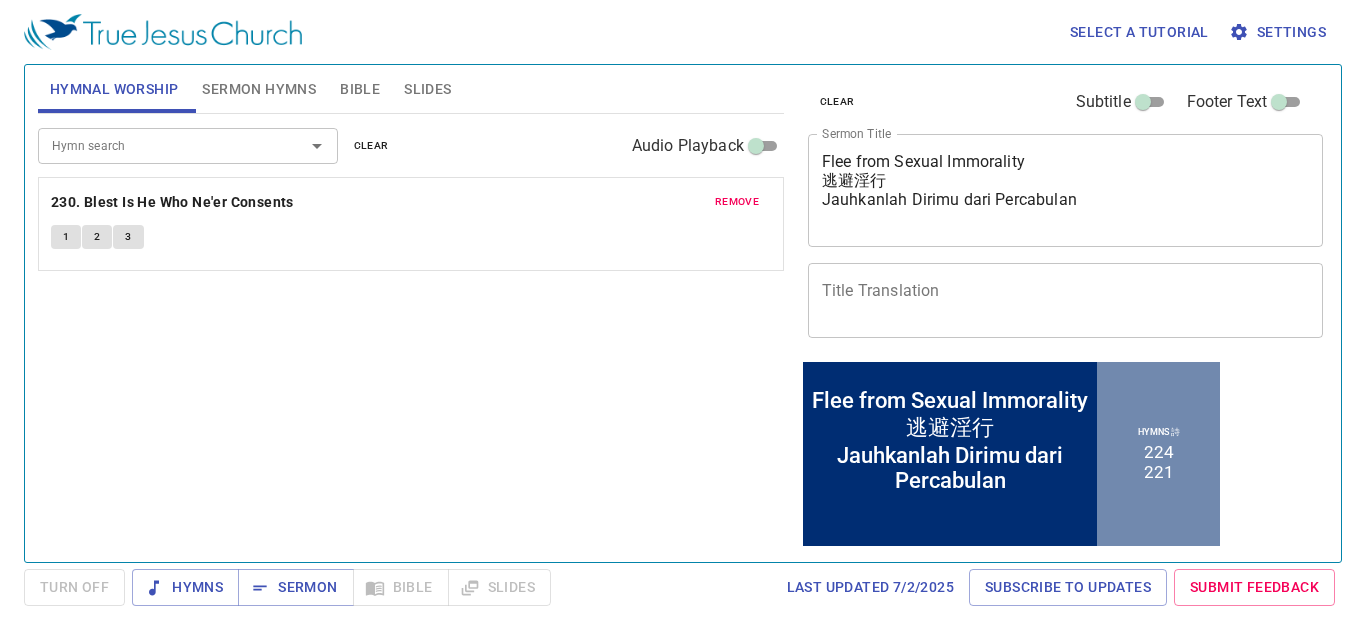 click on "Sermon Hymns" at bounding box center [259, 89] 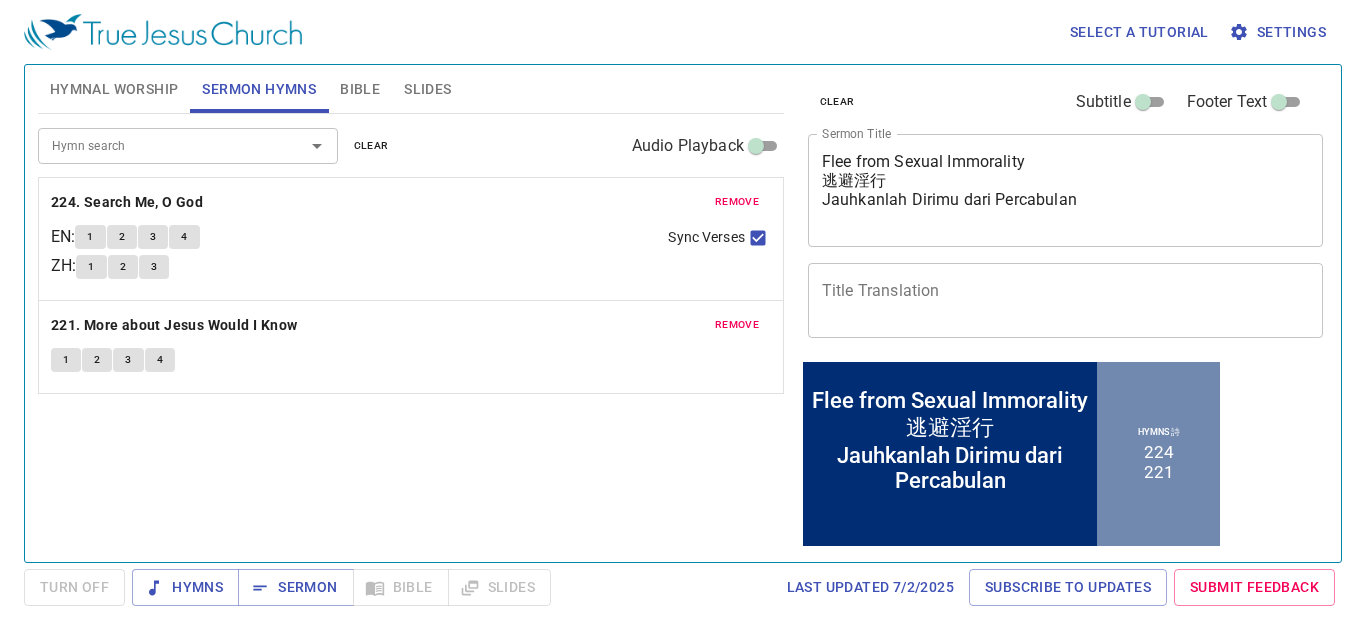 click on "Bible" at bounding box center [360, 89] 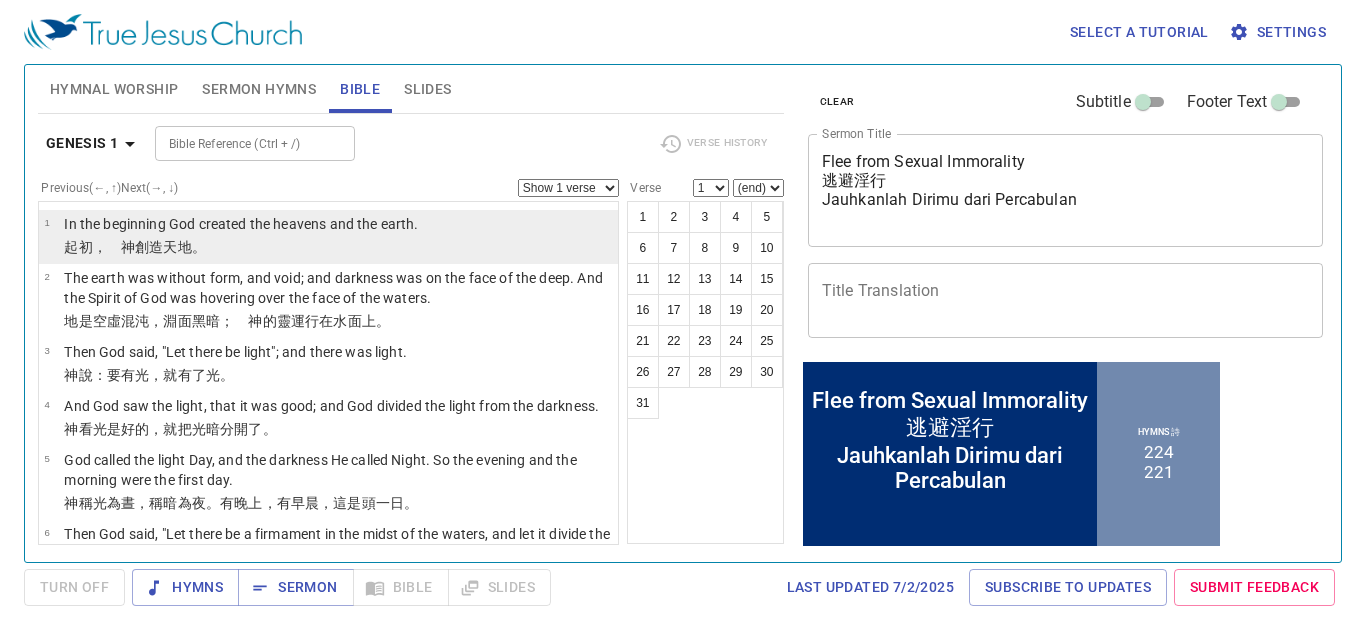 click on "In the beginning God created the heavens and the earth." at bounding box center (241, 224) 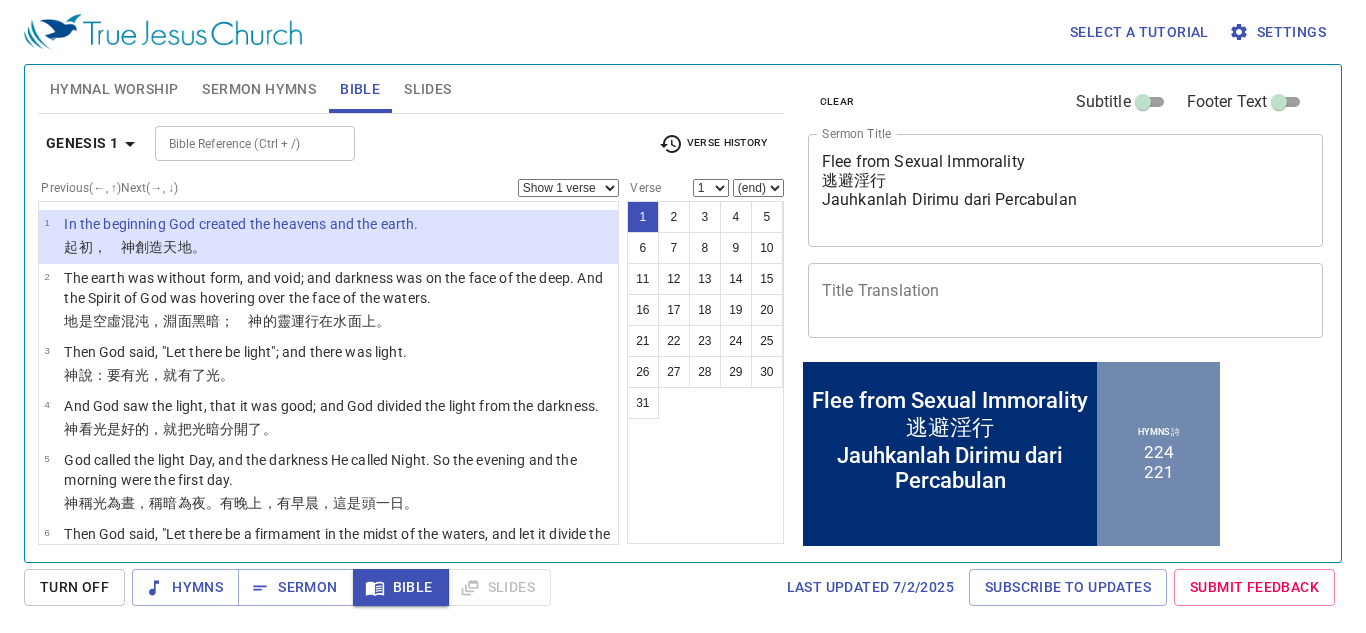click on "Show 1 verse Show 2 verses Show 3 verses Show 4 verses Show 5 verses" at bounding box center (568, 188) 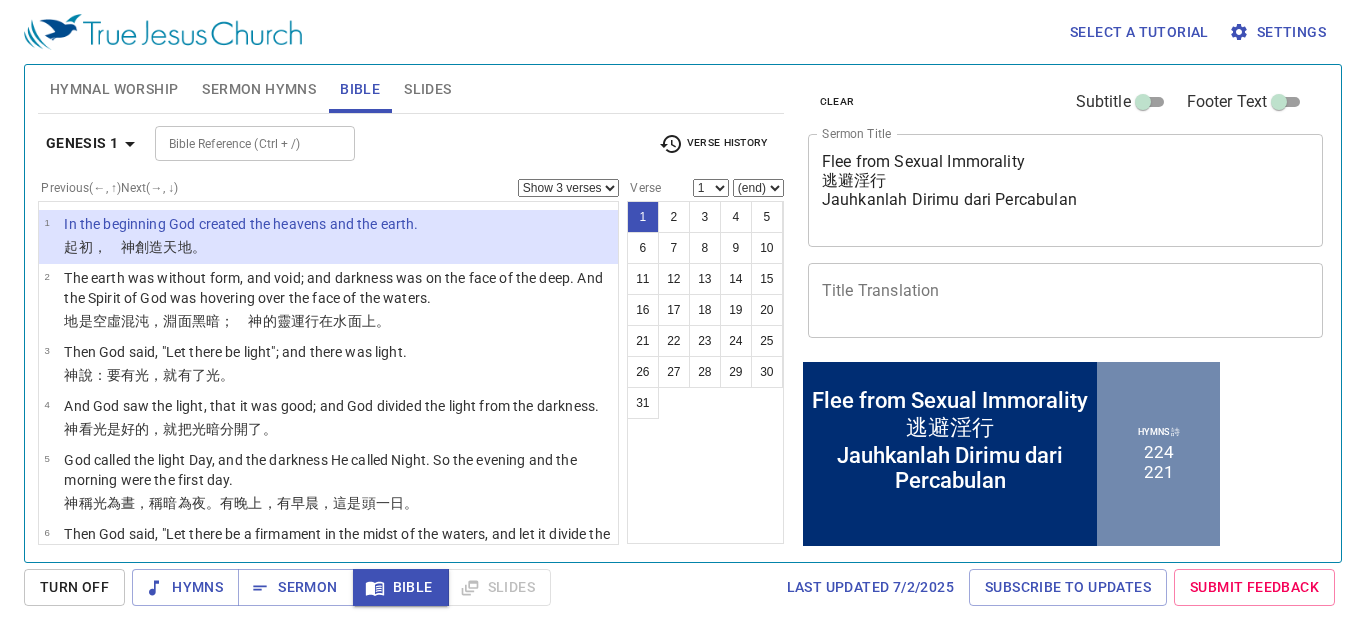 click on "Show 1 verse Show 2 verses Show 3 verses Show 4 verses Show 5 verses" at bounding box center (568, 188) 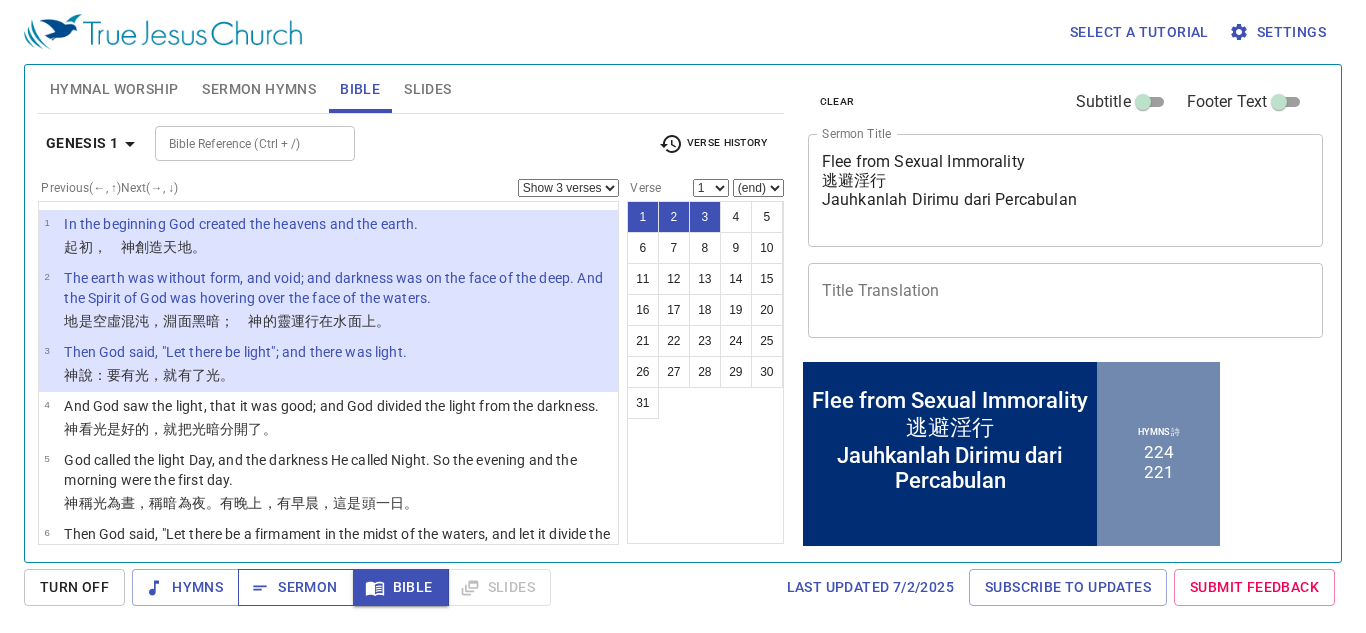 click on "Sermon" at bounding box center [185, 587] 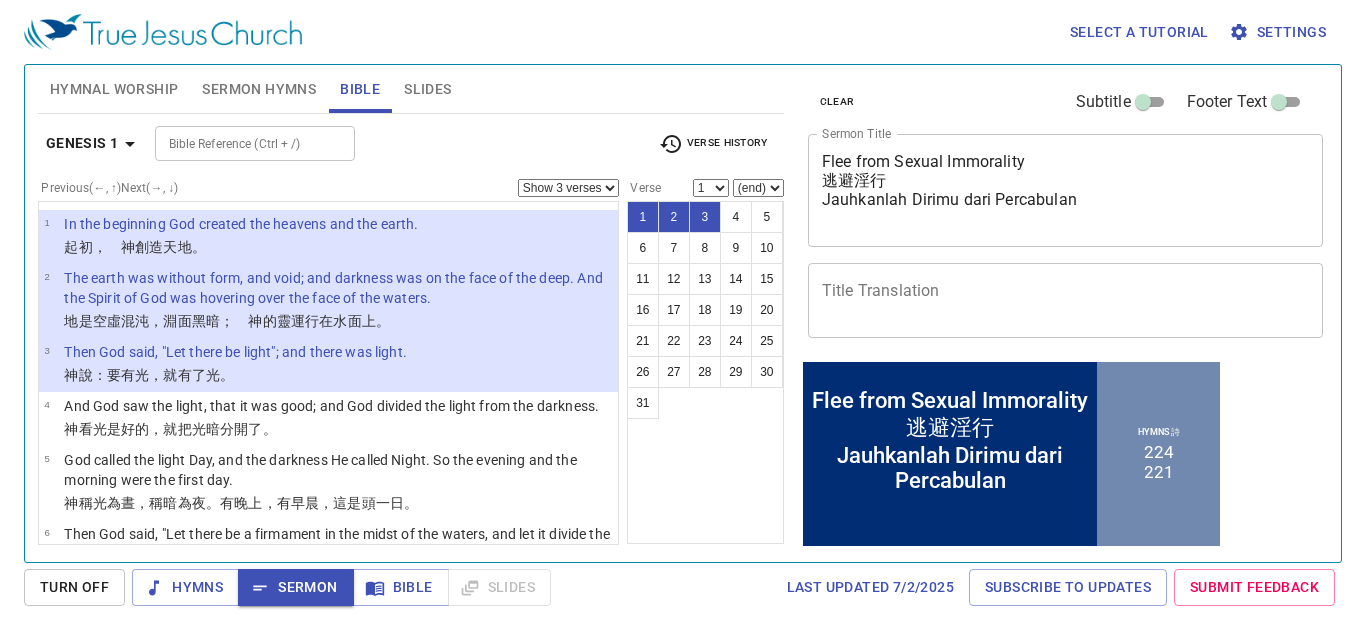 click on "Sermon Hymns" at bounding box center [259, 89] 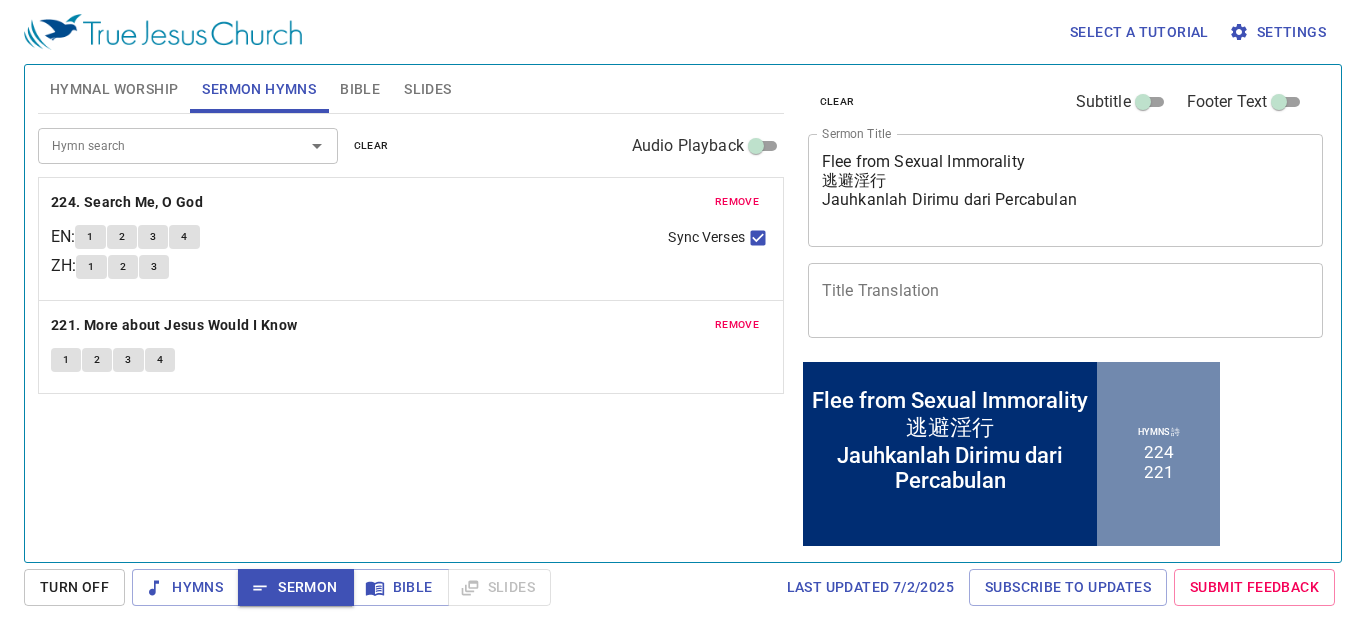 click on "Flee from Sexual Immorality
逃避淫行
Jauhkanlah Dirimu dari Percabulan" at bounding box center [1066, 190] 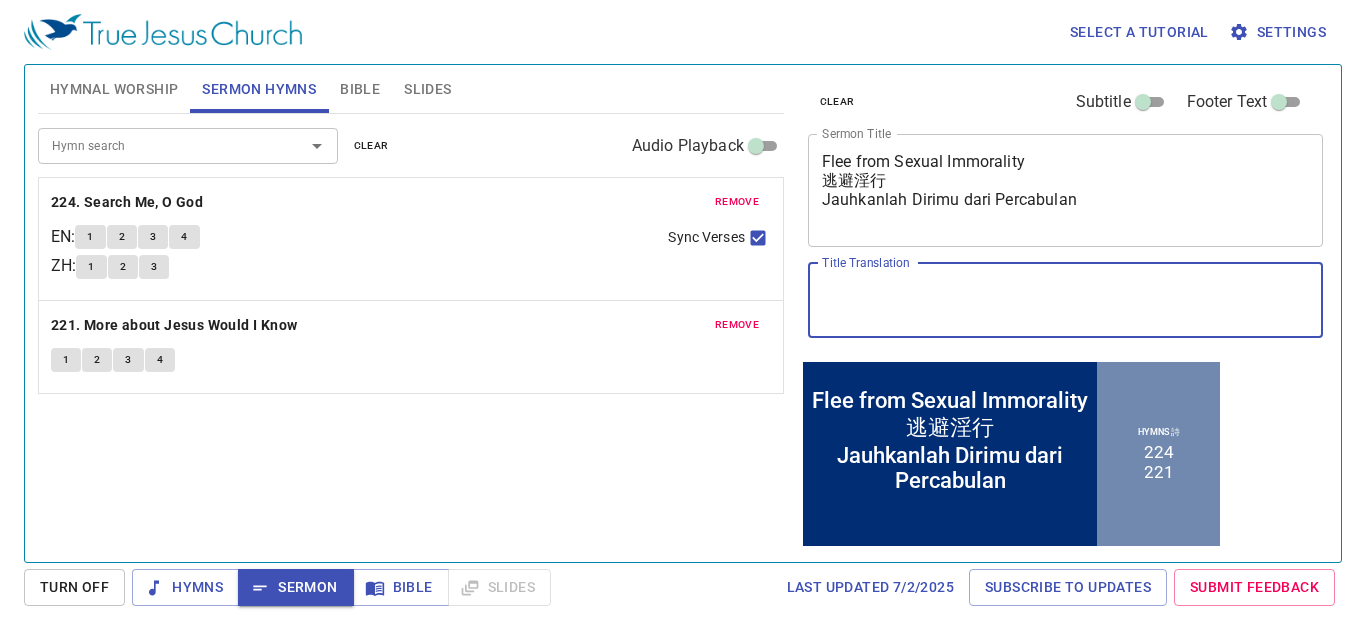click on "Title Translation" at bounding box center [1066, 300] 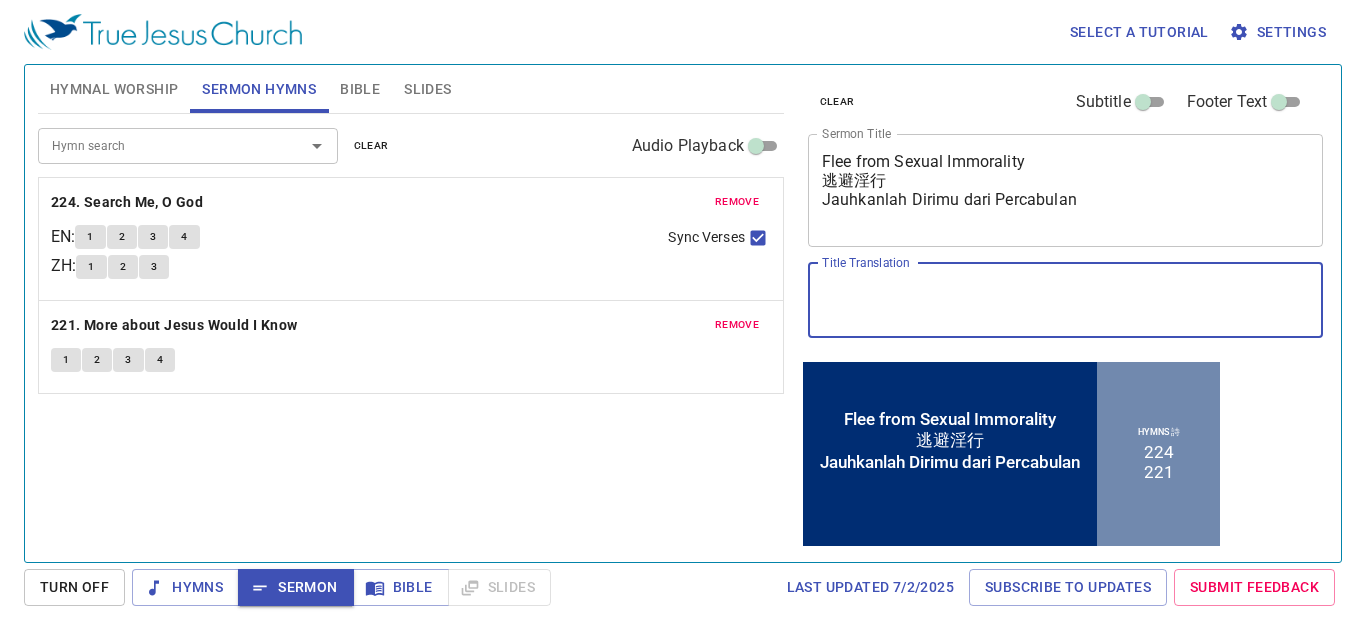click on "Flee from Sexual Immorality
逃避淫行
Jauhkanlah Dirimu dari Percabulan
x Sermon Title" at bounding box center [1066, 190] 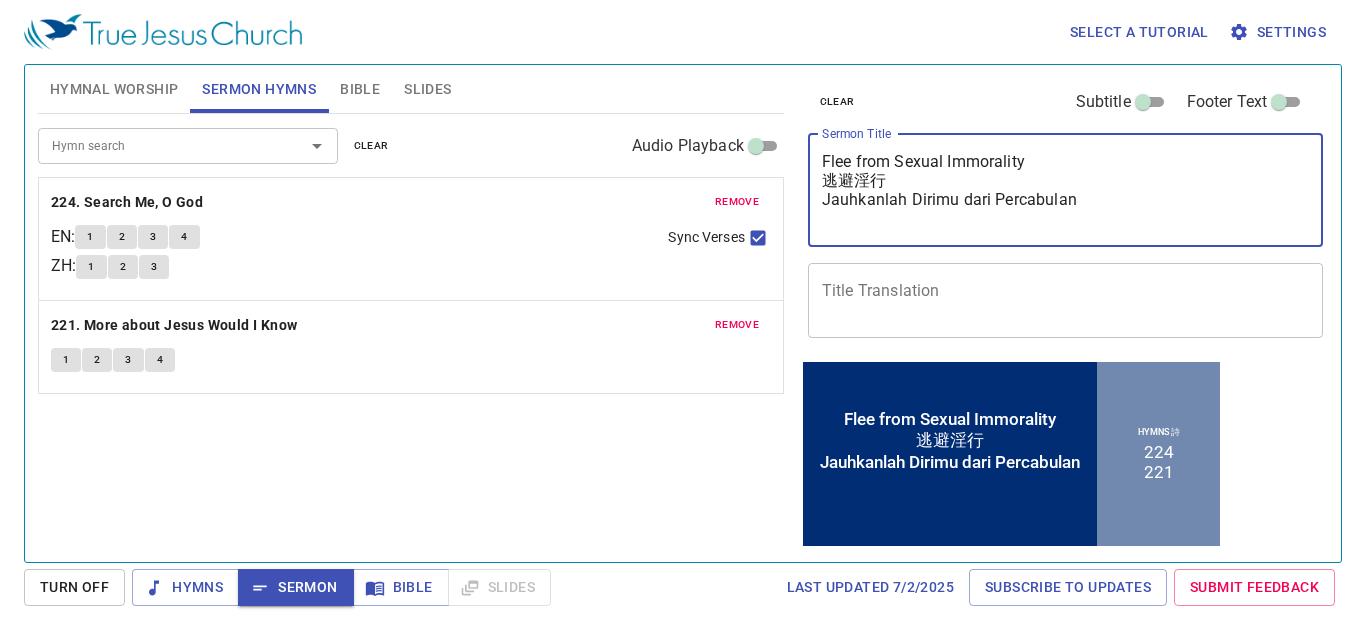 click on "Footer Text" at bounding box center (1143, 106) 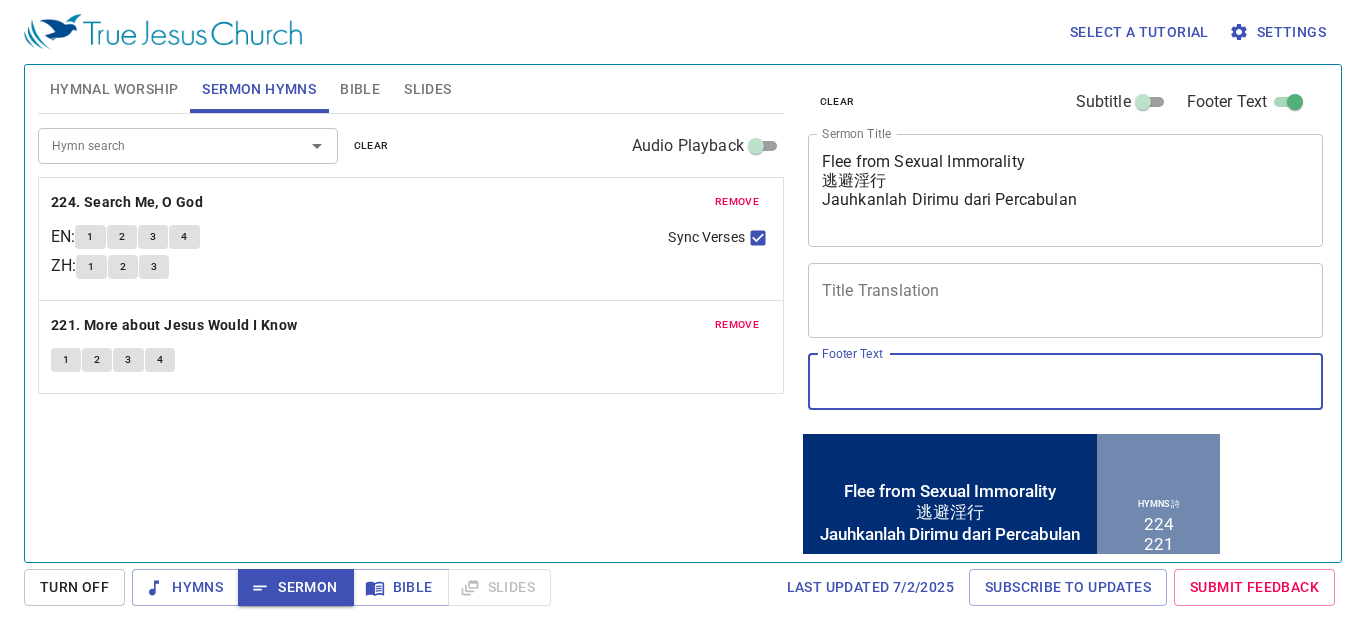 click on "Footer Text" at bounding box center [1066, 382] 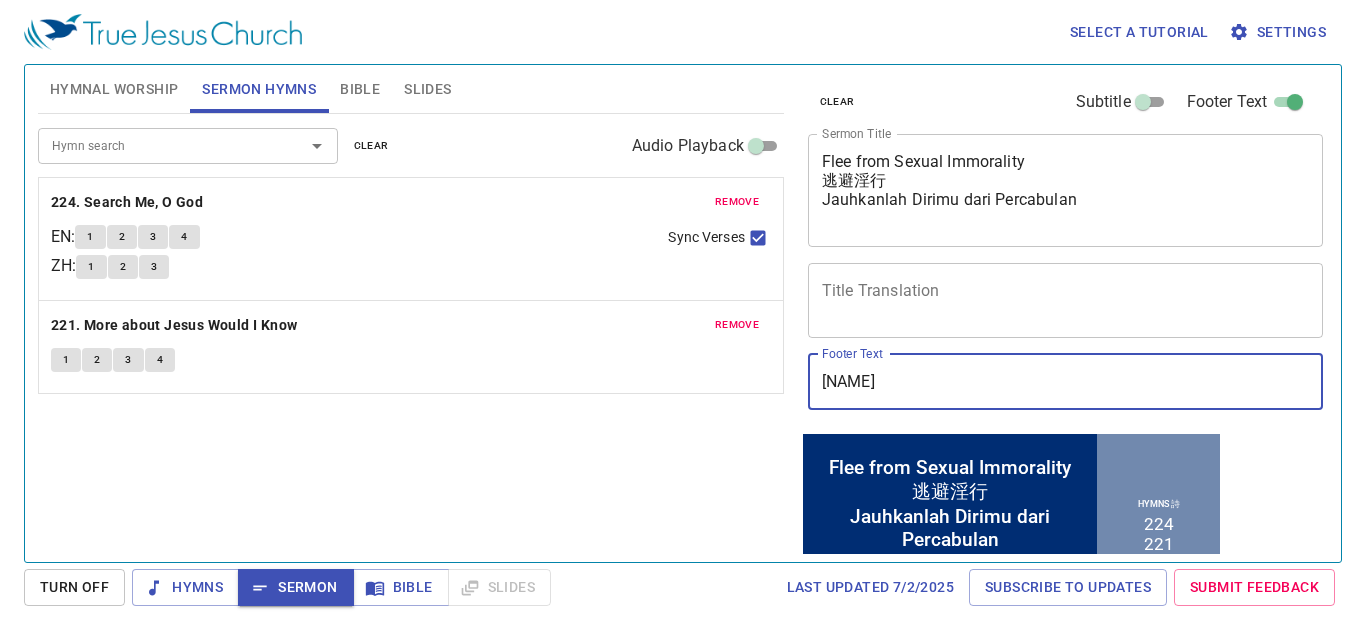 click on "Title Translation" at bounding box center (1066, 300) 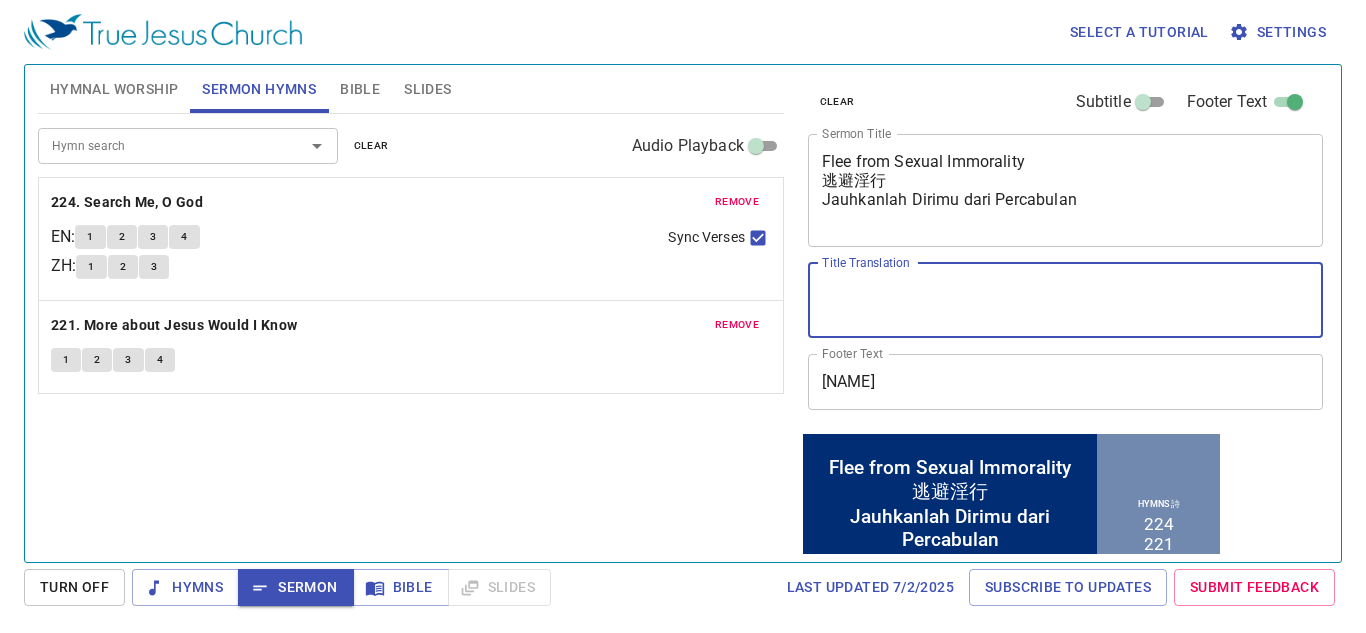 click on "Dn. Peter" at bounding box center (1066, 382) 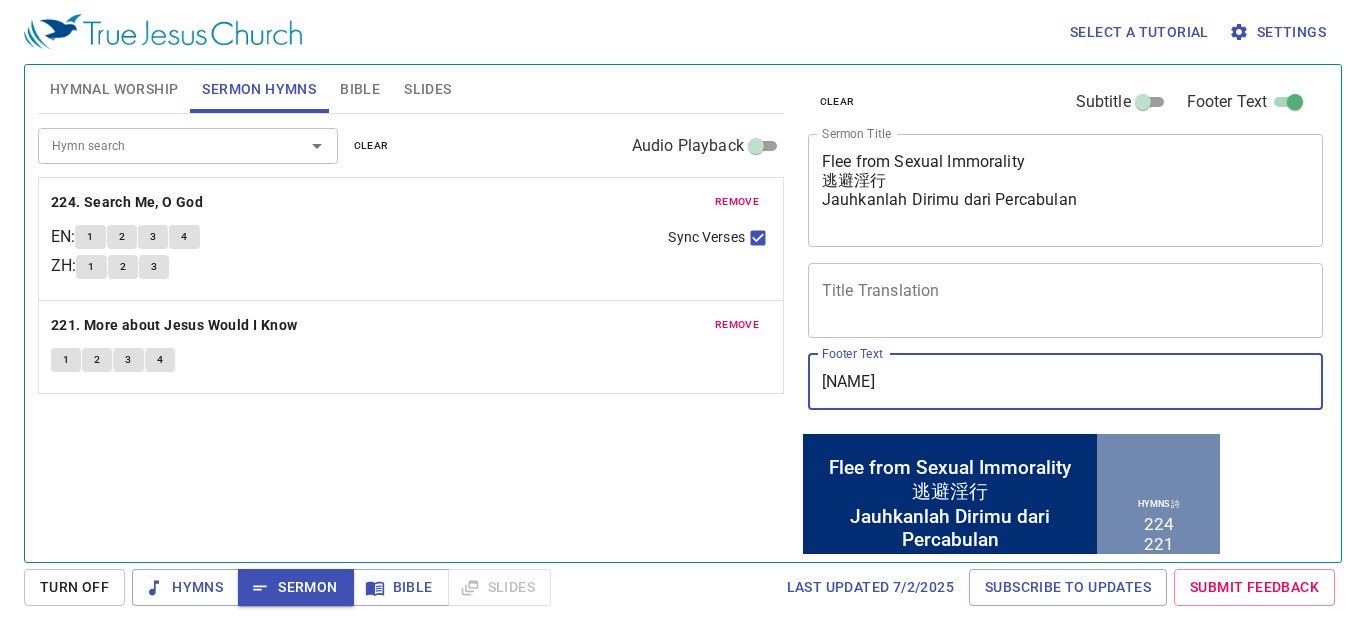 click on "Dn. Peter" at bounding box center [1066, 382] 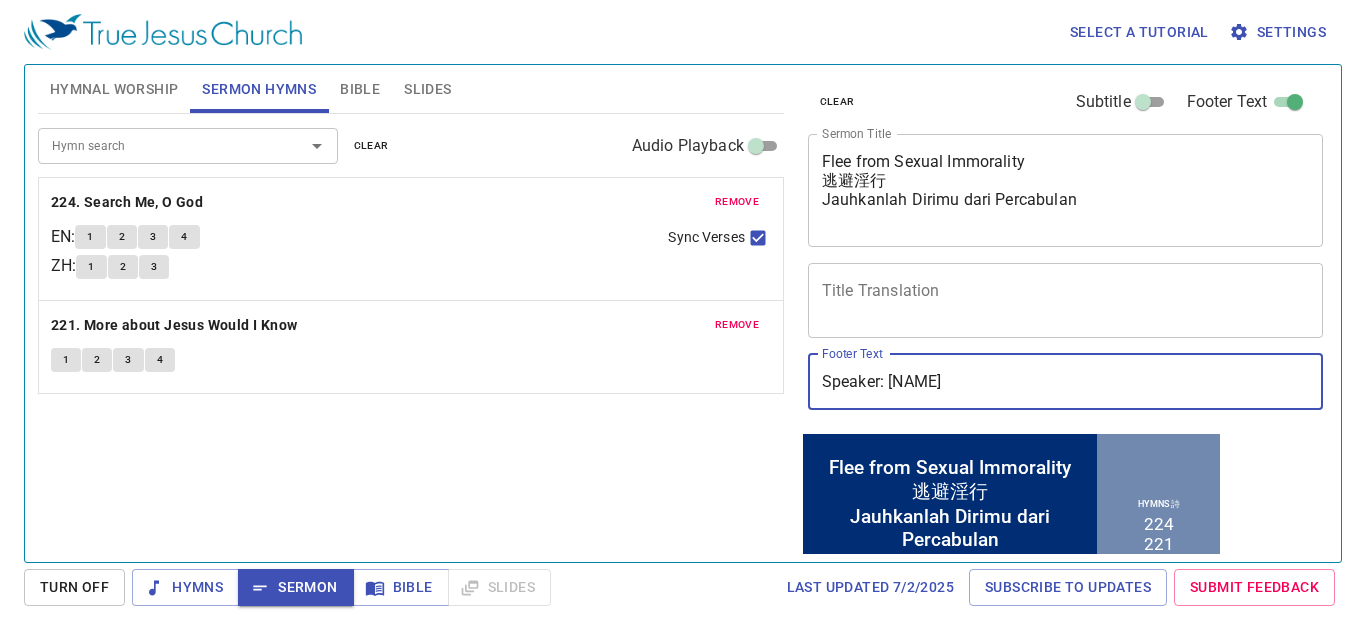 click on "Speaker: Dn. Peter" at bounding box center [1066, 382] 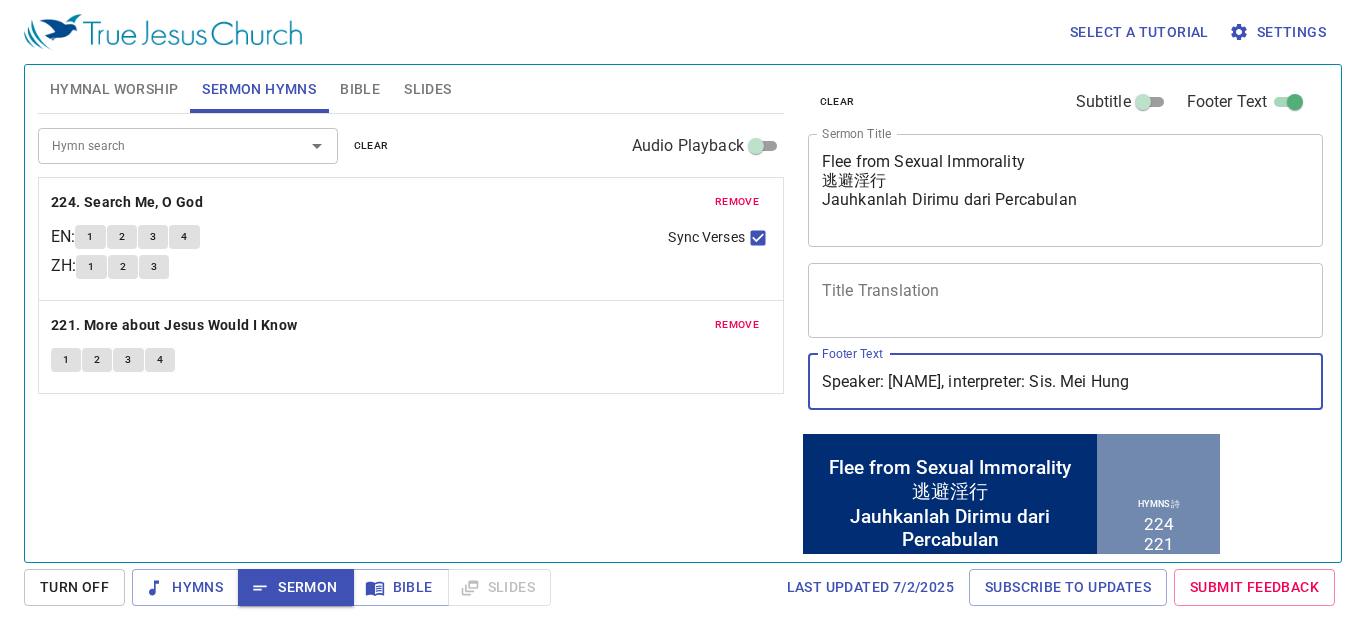 type on "Speaker: Dn. Peter, interpreter: Sis. Mei Hung" 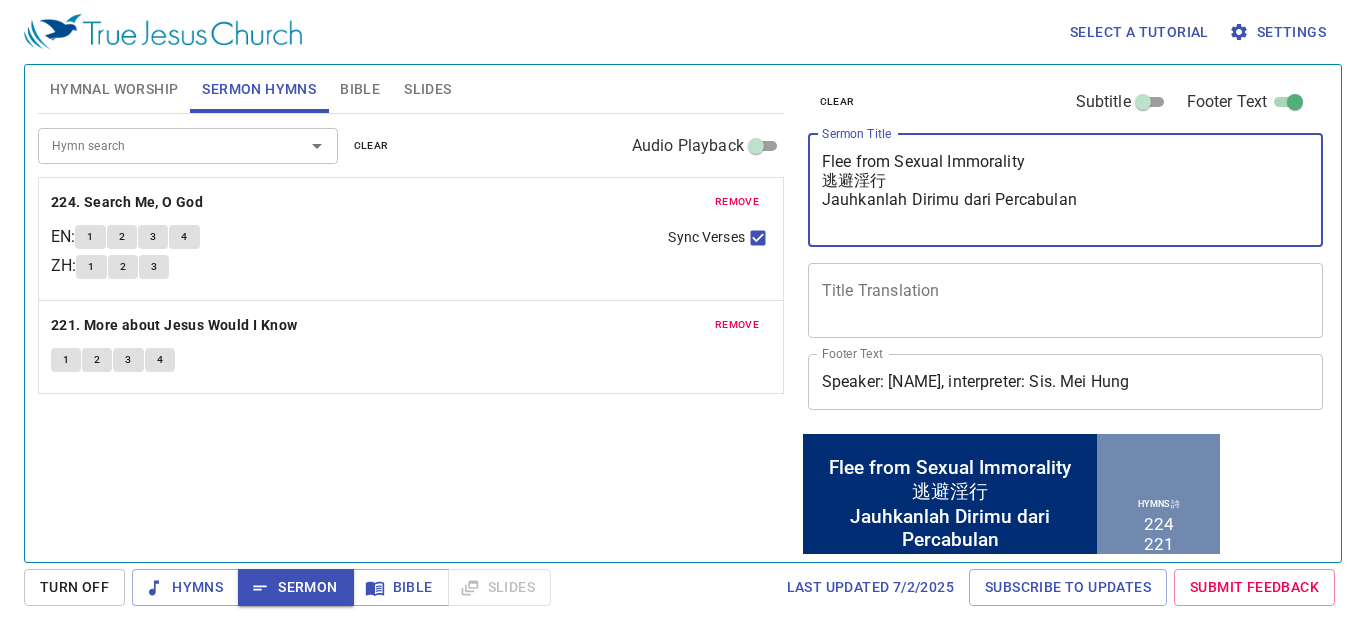 drag, startPoint x: 1089, startPoint y: 205, endPoint x: 826, endPoint y: 184, distance: 263.83707 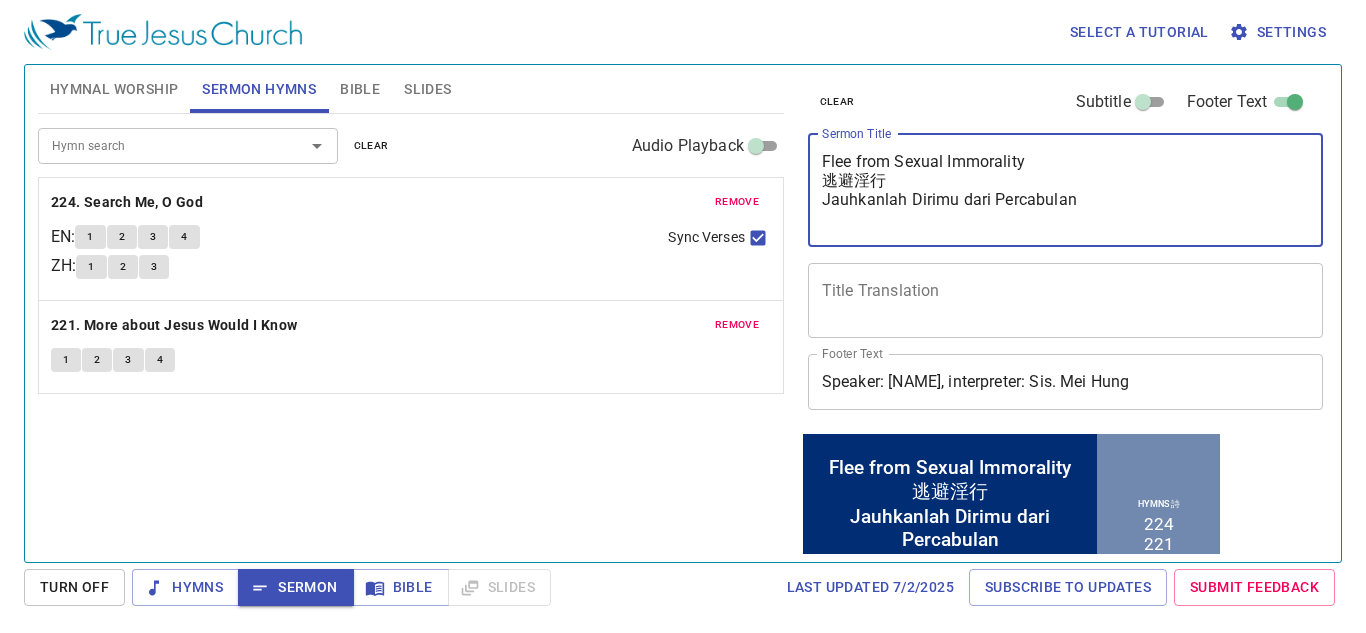 click on "Flee from Sexual Immorality
逃避淫行
Jauhkanlah Dirimu dari Percabulan" at bounding box center (1066, 190) 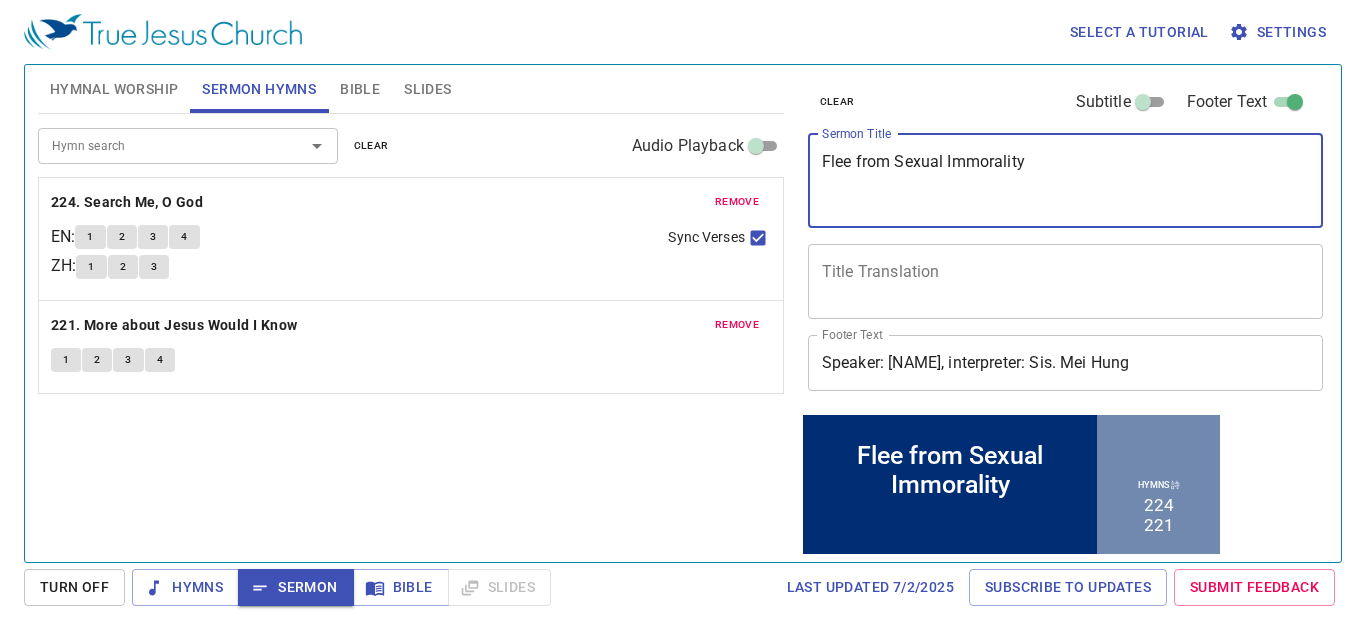 drag, startPoint x: 1059, startPoint y: 160, endPoint x: 863, endPoint y: 163, distance: 196.02296 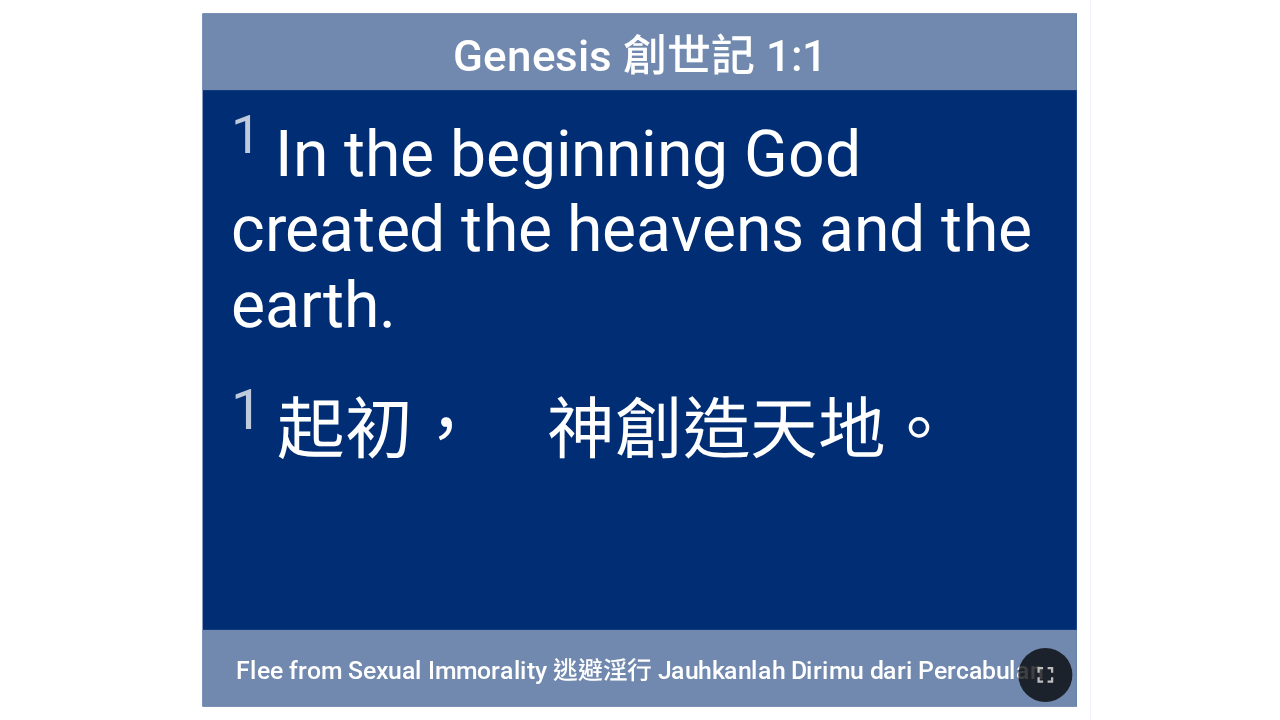 scroll, scrollTop: 0, scrollLeft: 0, axis: both 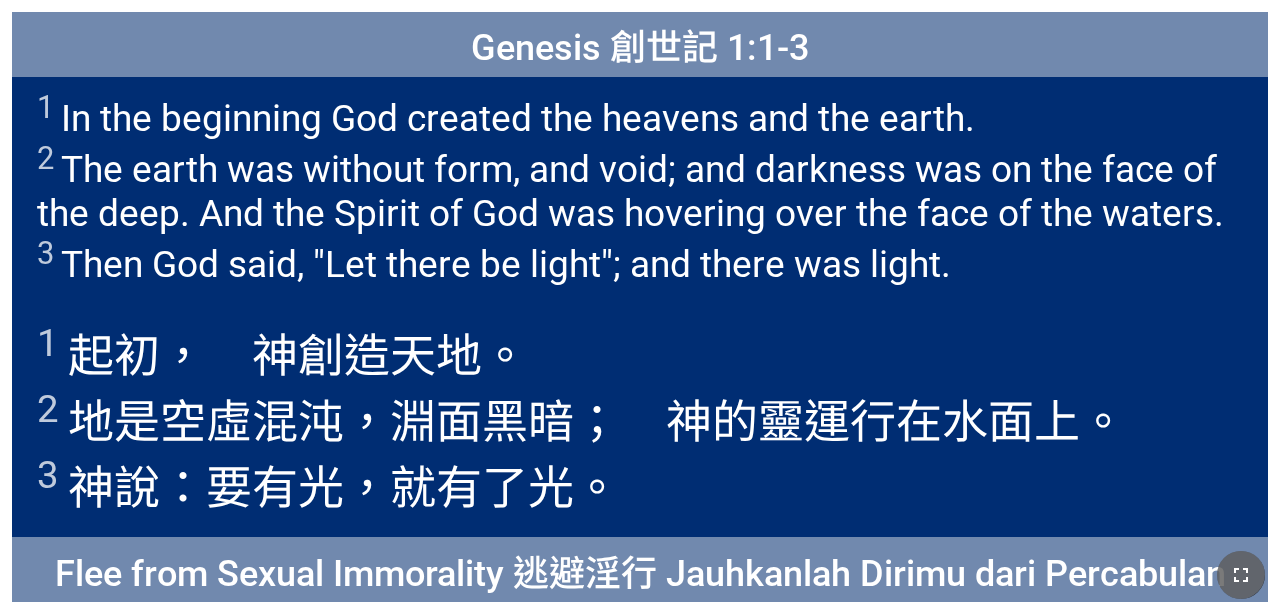 click at bounding box center (1241, 575) 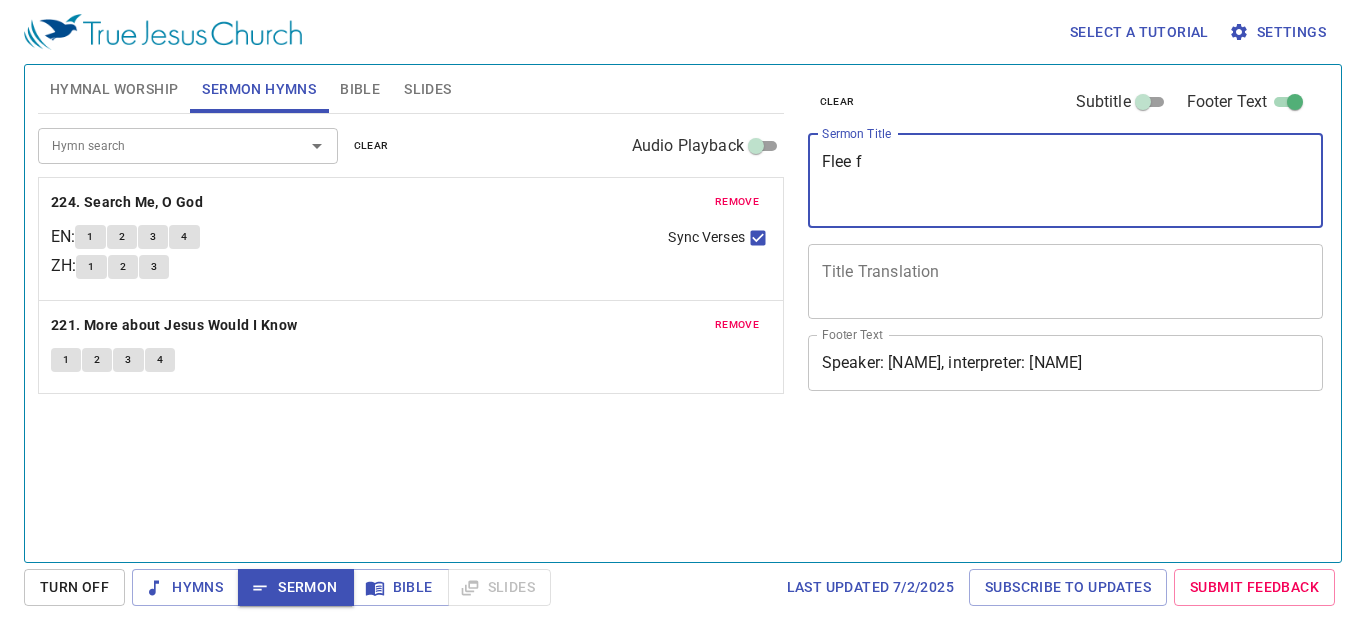 scroll, scrollTop: 0, scrollLeft: 0, axis: both 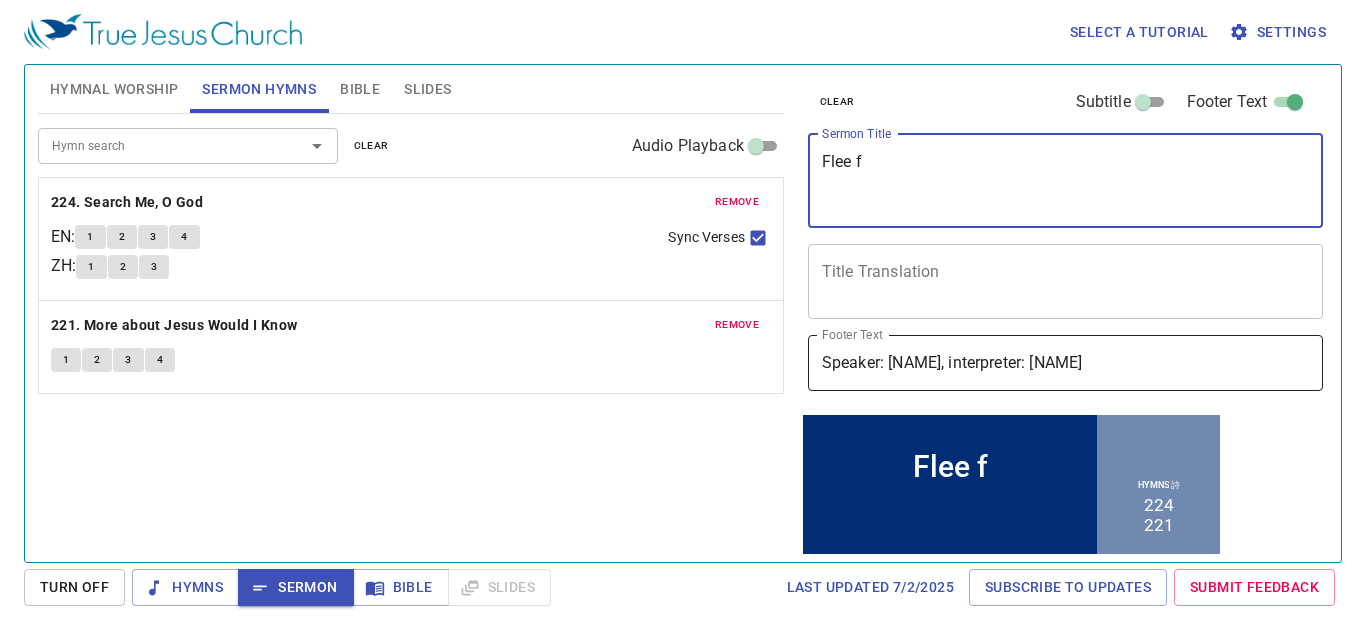 type on "Flee f" 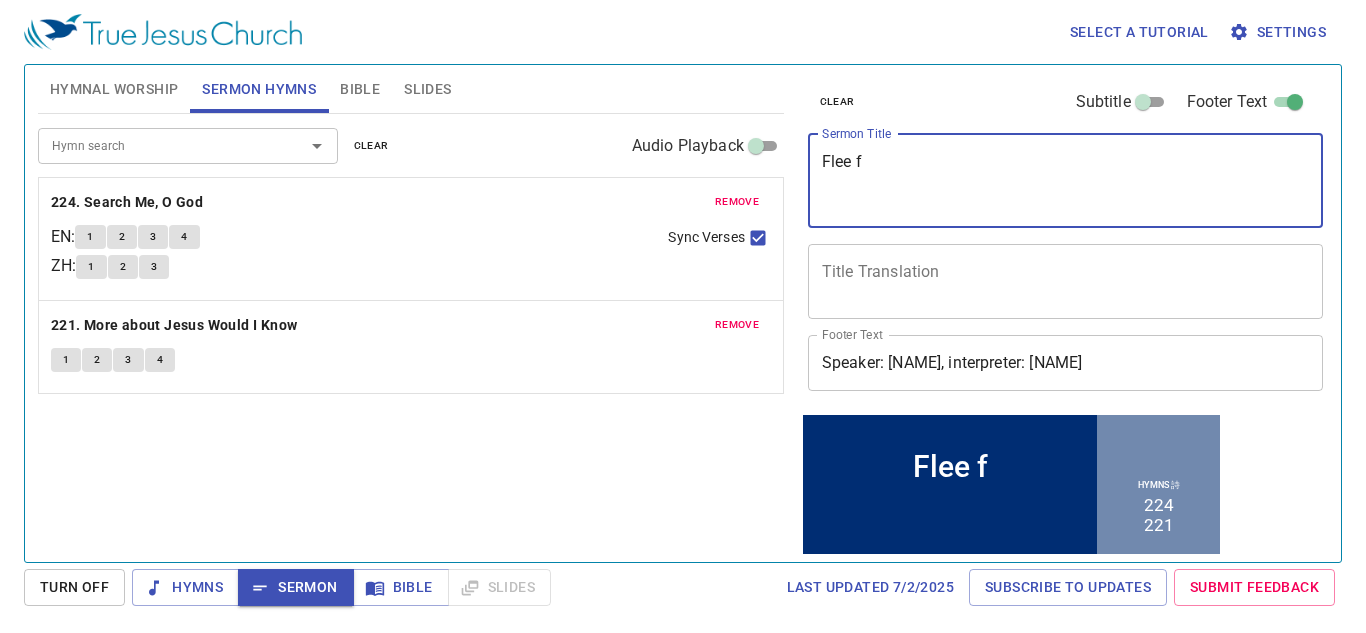 click on "Speaker: Dn. [NAME], interpreter: Sis. [NAME]" at bounding box center [1066, 363] 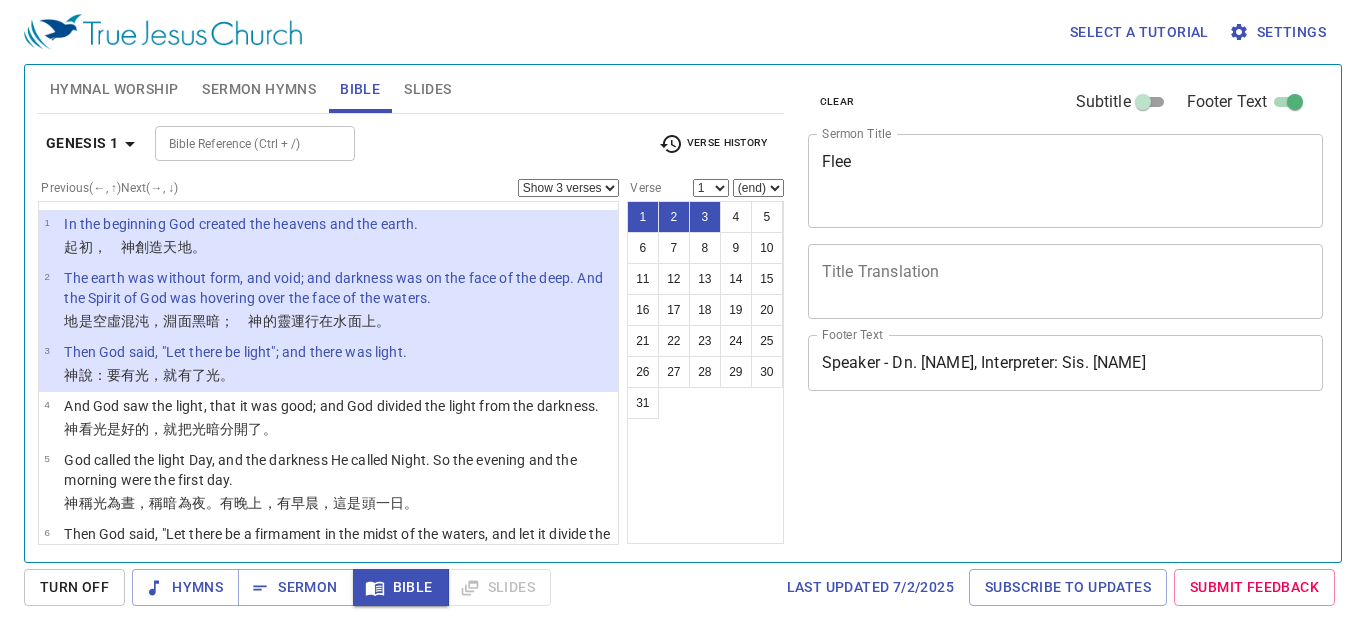 scroll, scrollTop: 0, scrollLeft: 0, axis: both 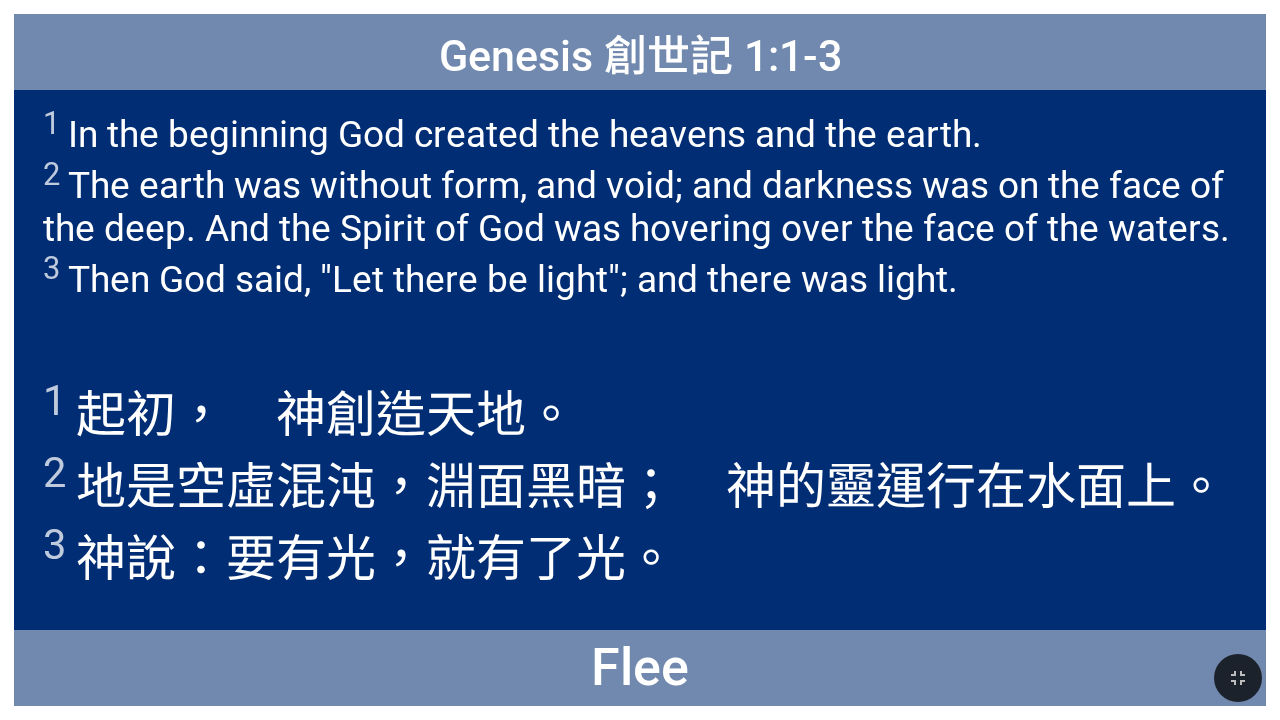 click on "1 In the beginning God created the heavens and the earth. 2 The earth was without form, and void; and darkness was on the face of the deep. And the Spirit of God was hovering over the face of the waters. 3 Then God said, "Let there be light"; and there was light." at bounding box center [640, 203] 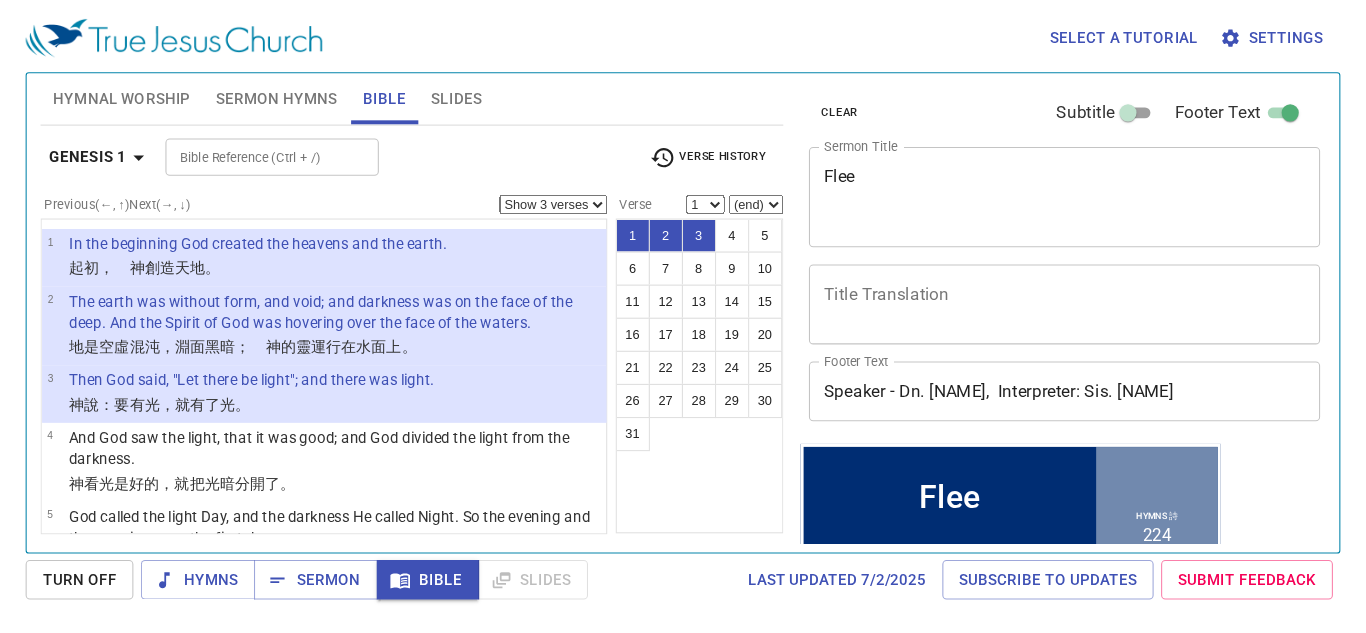 scroll, scrollTop: 0, scrollLeft: 0, axis: both 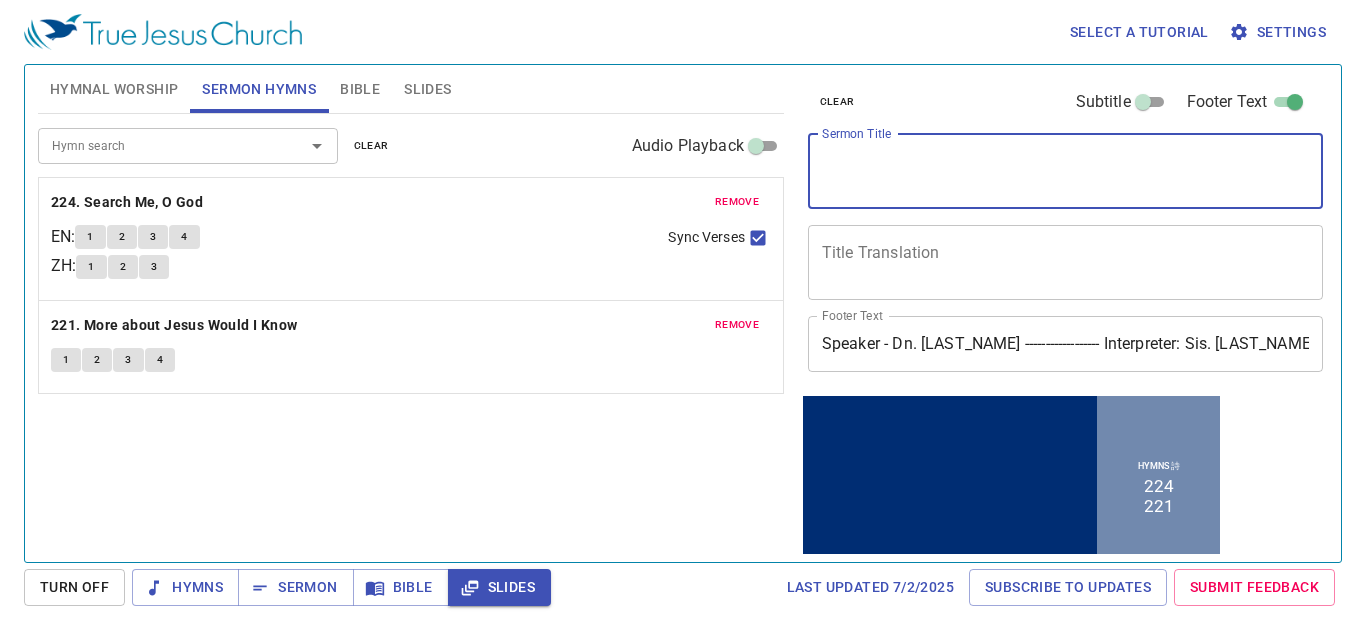 type on "J" 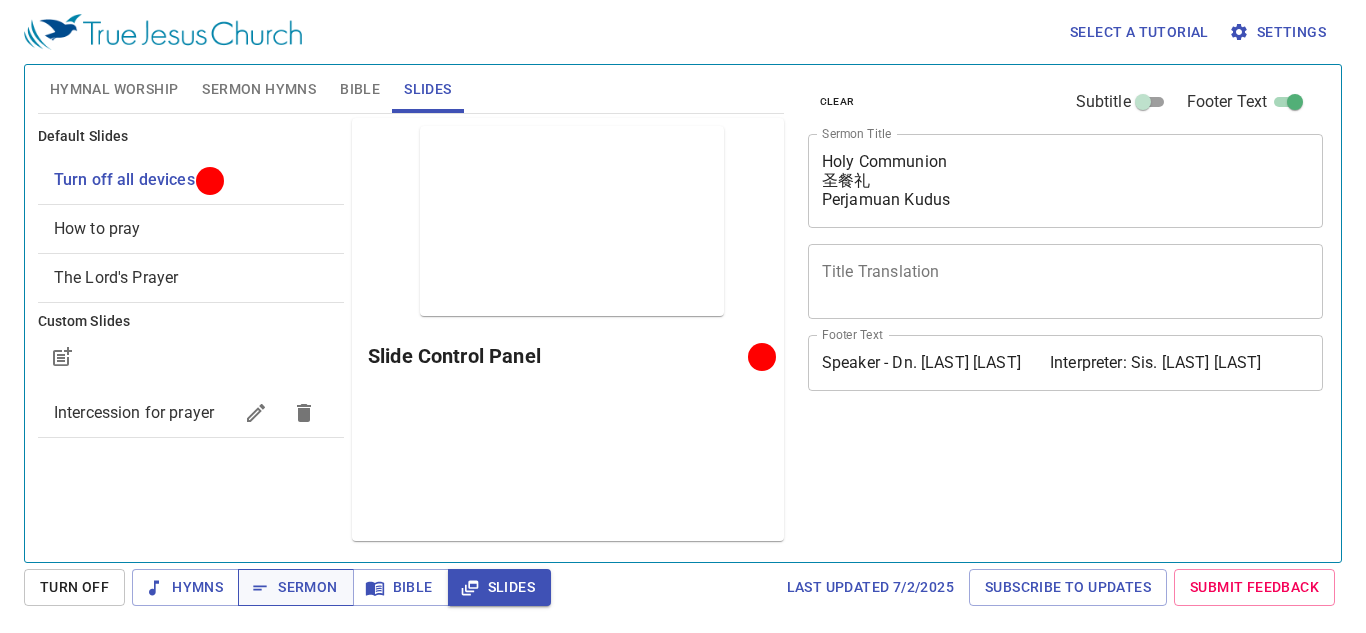 scroll, scrollTop: 0, scrollLeft: 0, axis: both 